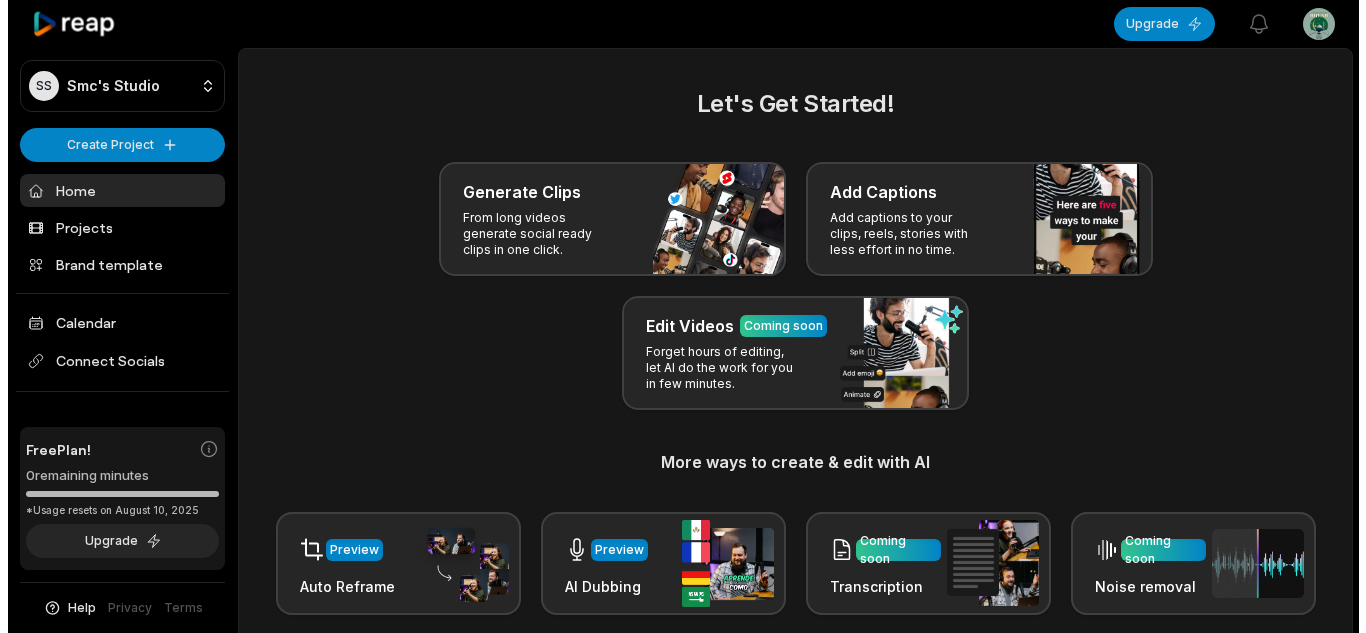 scroll, scrollTop: 0, scrollLeft: 0, axis: both 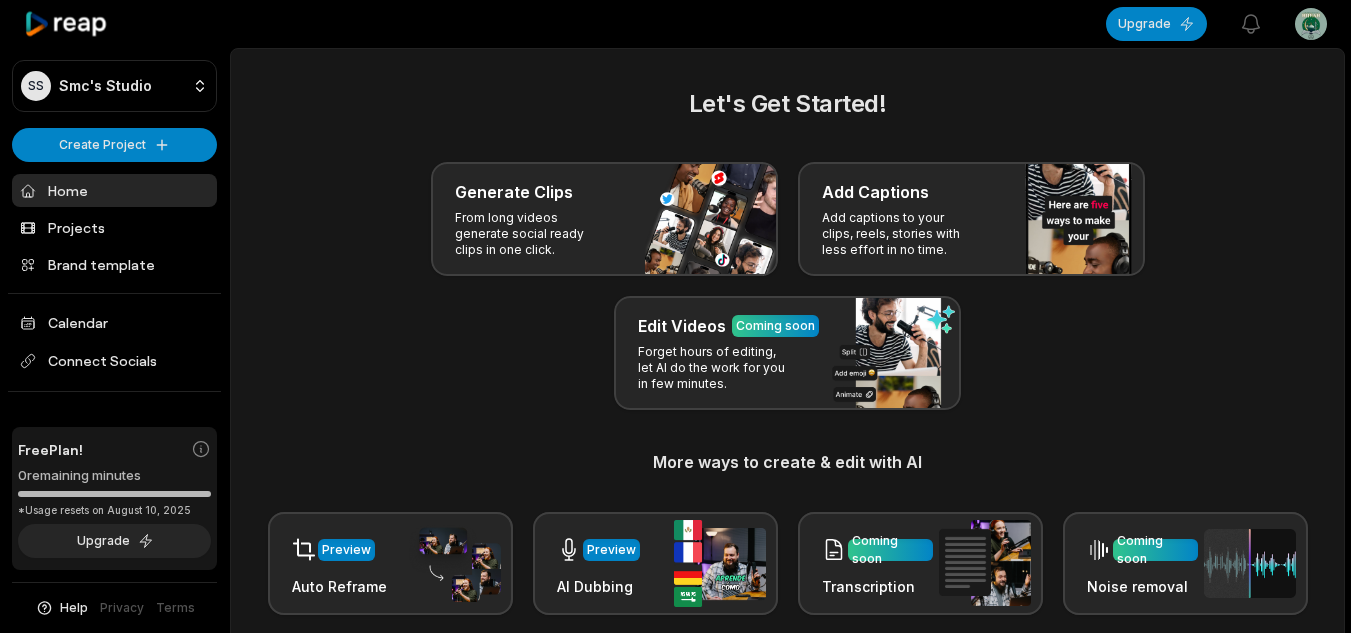 click on "SS Smc's Studio Create Project Home Projects Brand template Calendar Connect Socials Free Plan! 0 remaining minutes *Usage resets on August 10, 2025 Upgrade Help Privacy Terms Open sidebar Upgrade View notifications Open user menu Let's Get Started! Generate Clips From long videos generate social ready clips in one click. Add Captions Add captions to your clips, reels, stories with less effort in no time. Edit Videos Coming soon Forget hours of editing, let AI do the work for you in few minutes. More ways to create & edit with AI Preview Auto Reframe Preview AI Dubbing Coming soon Transcription Coming soon Noise removal Recent Projects View all View Clips Clips 06:11 Serangkaian Adab Shalat Agar Doa Lekas Diijabah - Ustadz [NAME] Open options 6 days ago Made with in San Francisco" at bounding box center [675, 316] 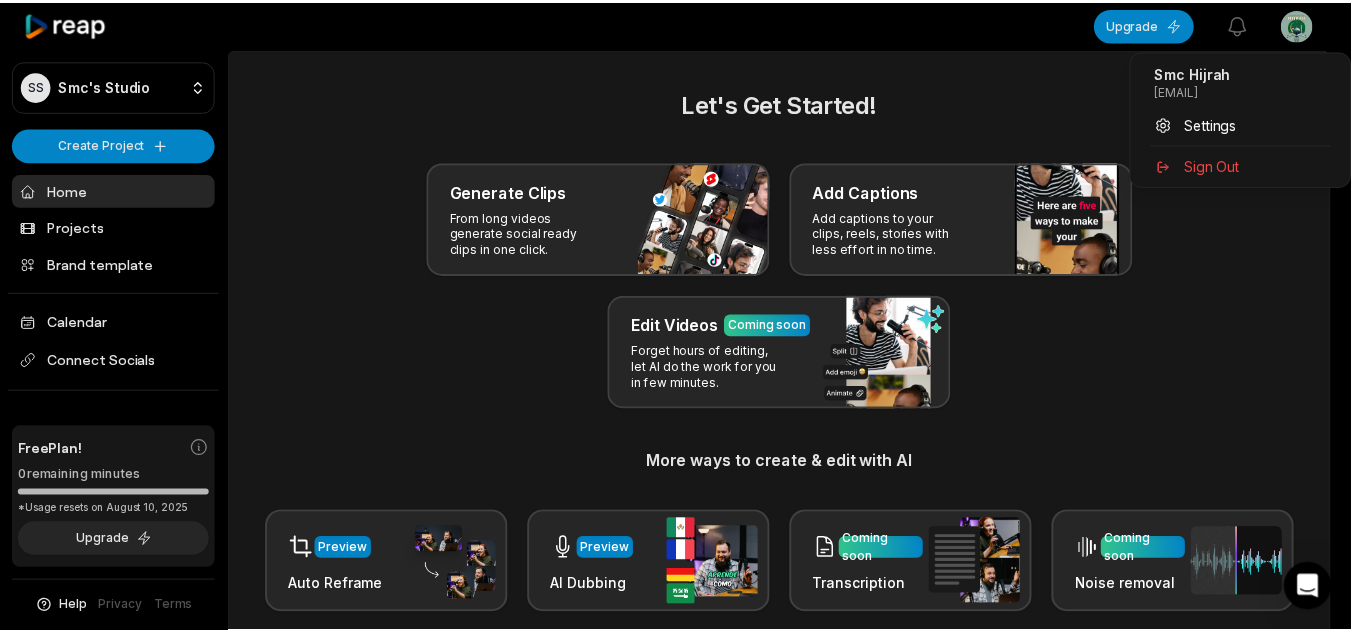 scroll, scrollTop: 0, scrollLeft: 0, axis: both 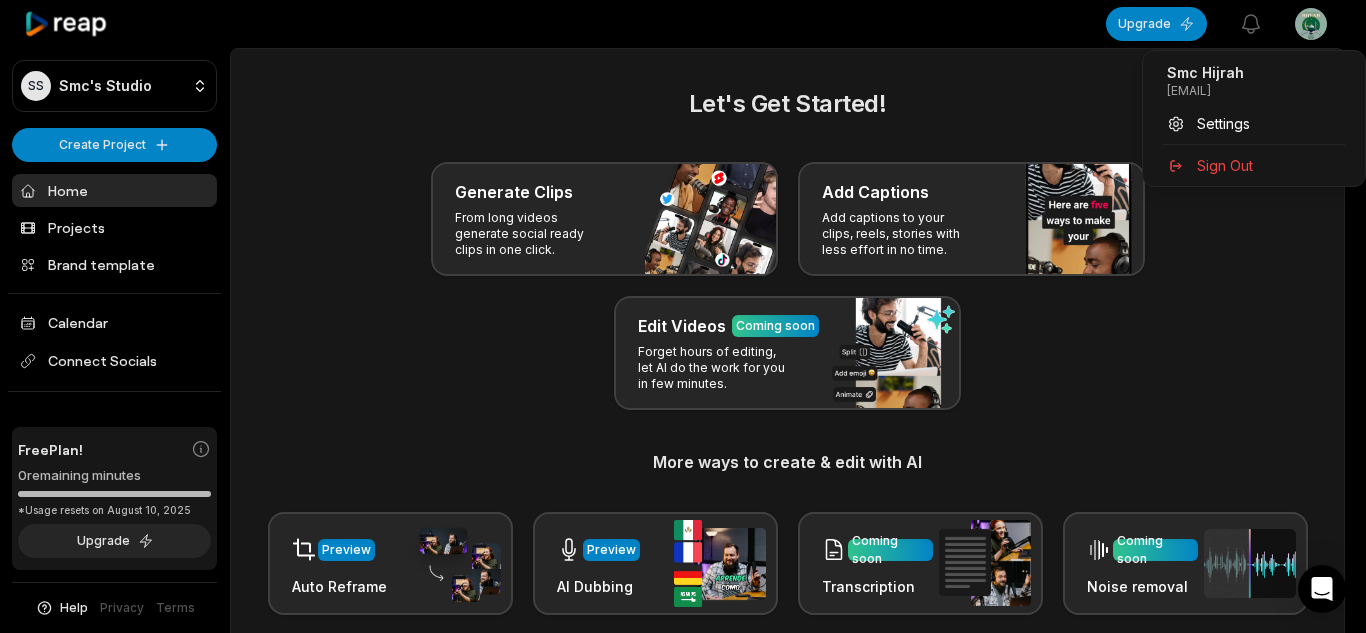 click on "SS Smc's Studio Create Project Home Projects Brand template Calendar Connect Socials Free Plan! 0 remaining minutes *Usage resets on August 10, 2025 Upgrade Help Privacy Terms Open sidebar Upgrade View notifications Open user menu Let's Get Started! Generate Clips From long videos generate social ready clips in one click. Add Captions Add captions to your clips, reels, stories with less effort in no time. Edit Videos Coming soon Forget hours of editing, let AI do the work for you in few minutes. More ways to create & edit with AI Preview Auto Reframe Preview AI Dubbing Coming soon Transcription Coming soon Noise removal Recent Projects View all View Clips Clips 06:11 Serangkaian Adab Shalat Agar Doa Lekas Diijabah - Ustadz [NAME] Open options 6 days ago Made with in San Francisco Smc Hijrah [EMAIL] Settings Sign Out" at bounding box center (683, 316) 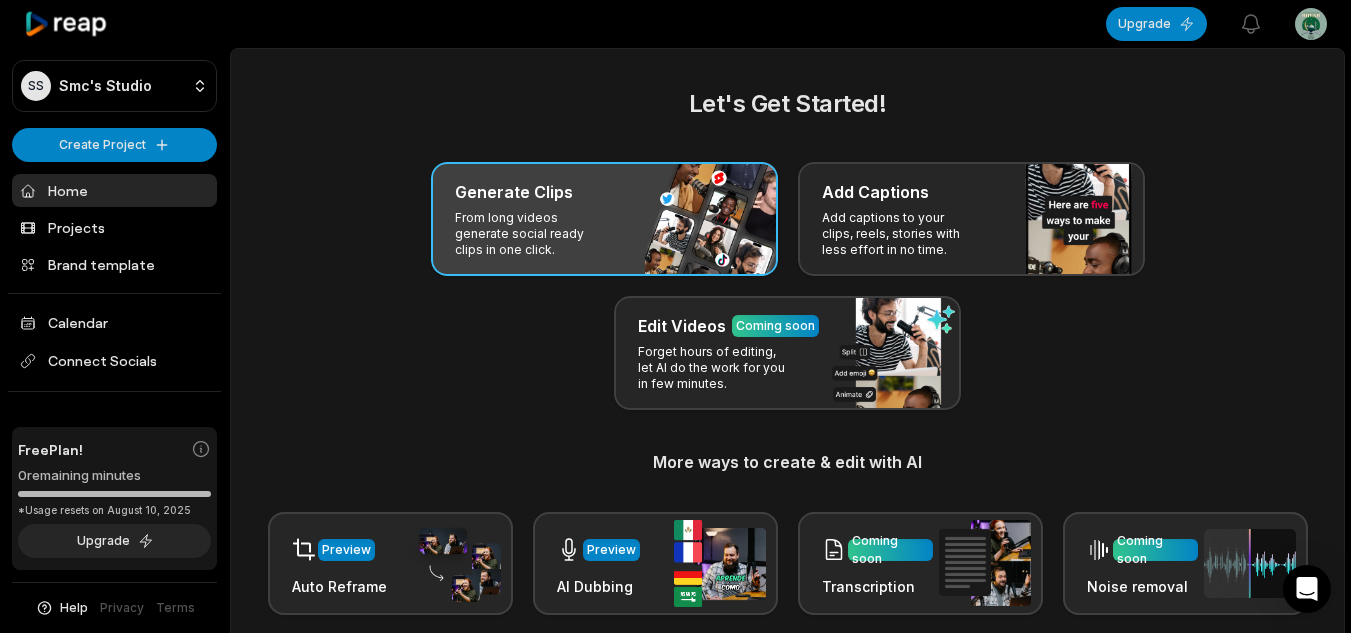 click on "From long videos generate social ready clips in one click." at bounding box center [532, 234] 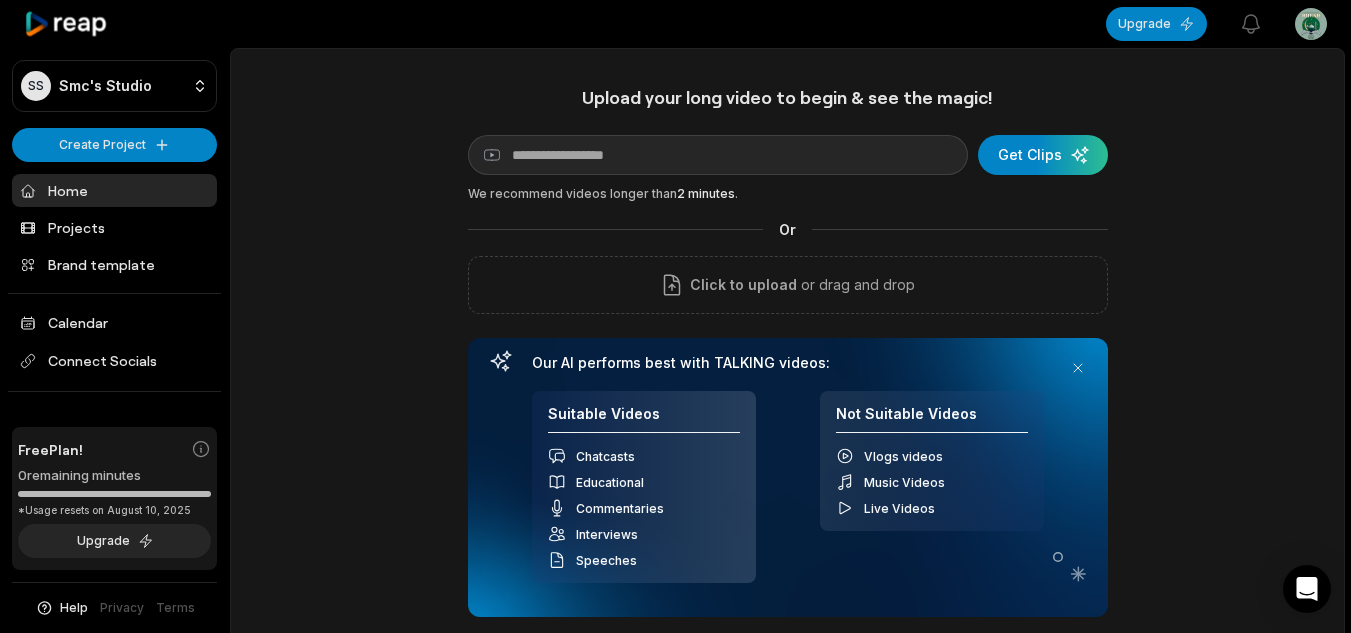 click on "Upload your long video to begin & see the magic! YouTube link Get Clips We recommend videos longer than 2 minutes . Or Click to upload or drag and drop Our AI performs best with TALKING videos: Suitable Videos Chatcasts Educational Commentaries Interviews Speeches Not Suitable Videos Vlogs videos Music Videos Live Videos Recent Projects View all View Clips Clips 06:11 Serangkaian Adab Shalat Agar Doa Lekas Diijabah - Ustadz [NAME] Open options 6 days ago" at bounding box center [787, 558] 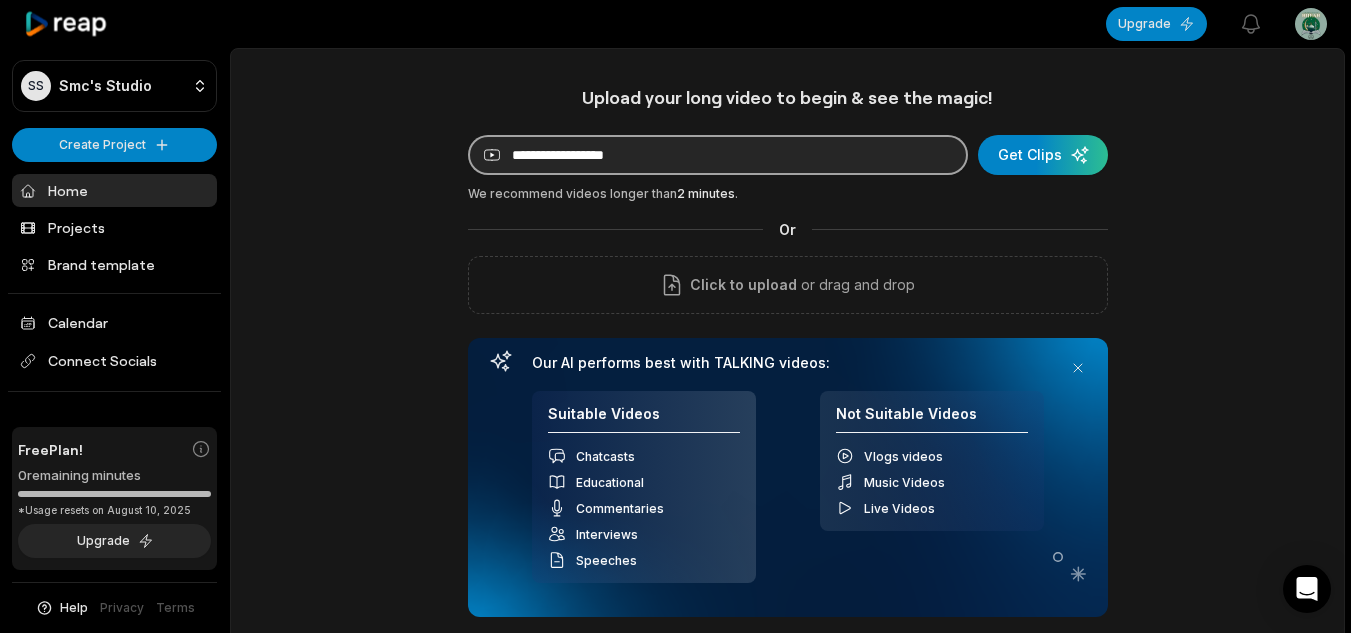 click at bounding box center [718, 155] 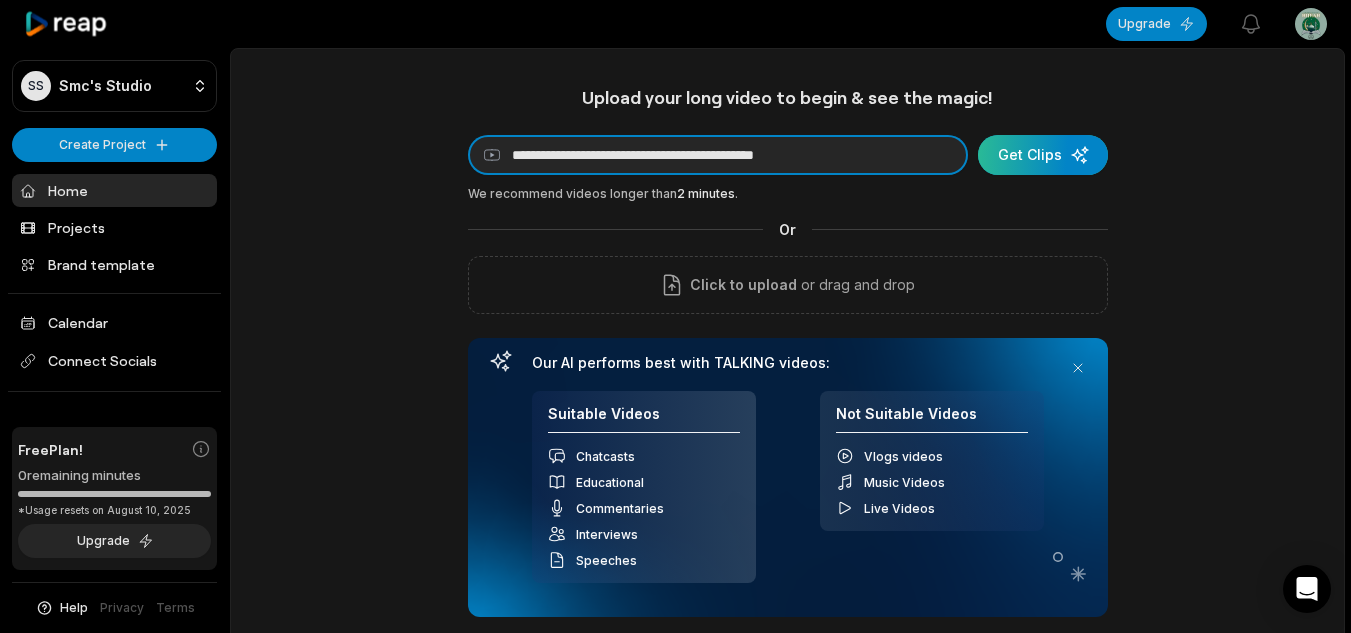 type on "**********" 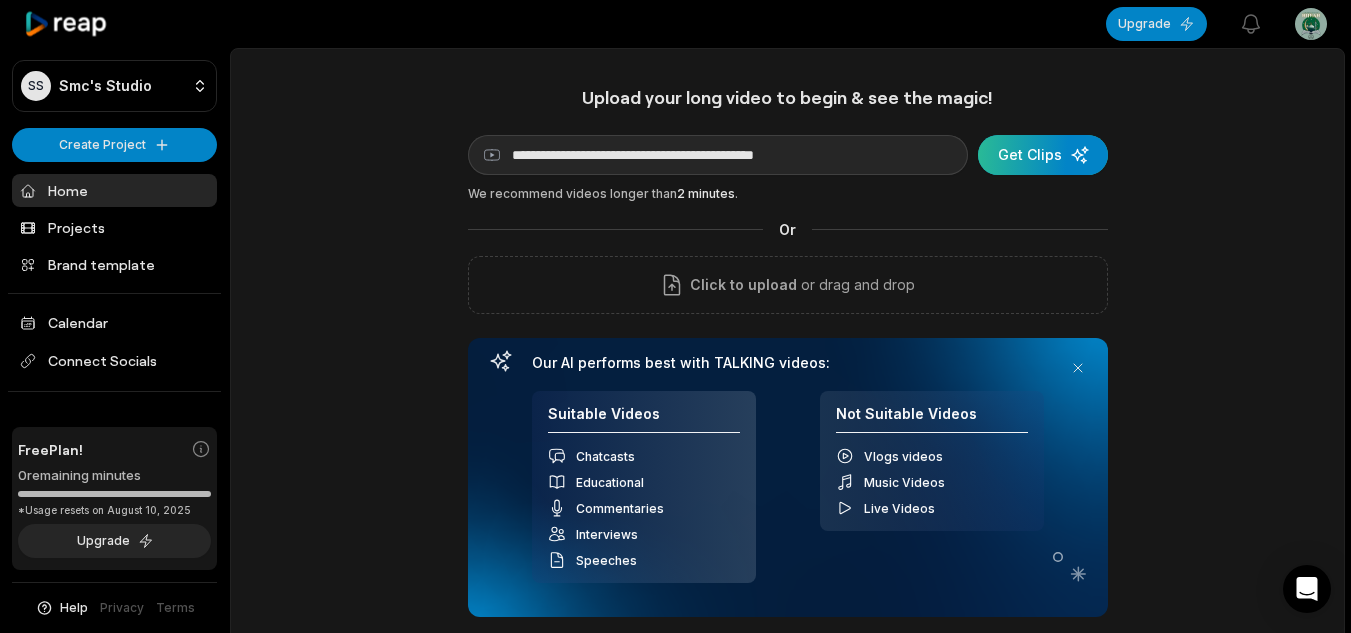 click at bounding box center (1043, 155) 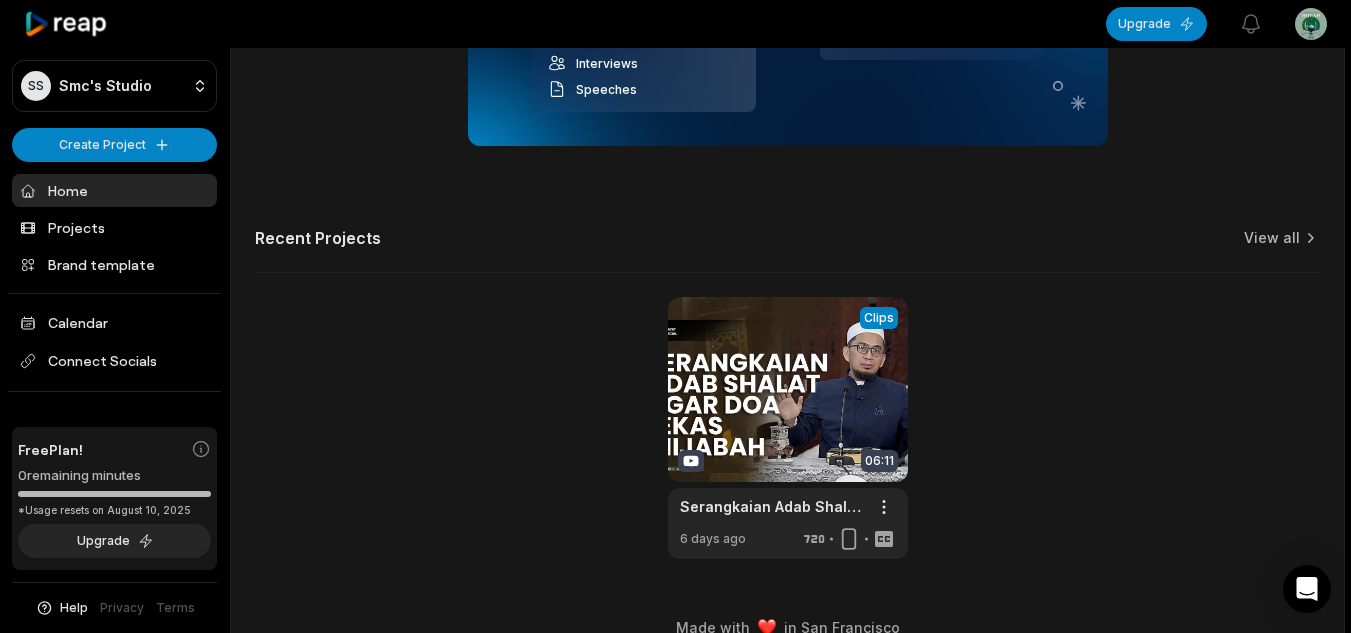 scroll, scrollTop: 0, scrollLeft: 0, axis: both 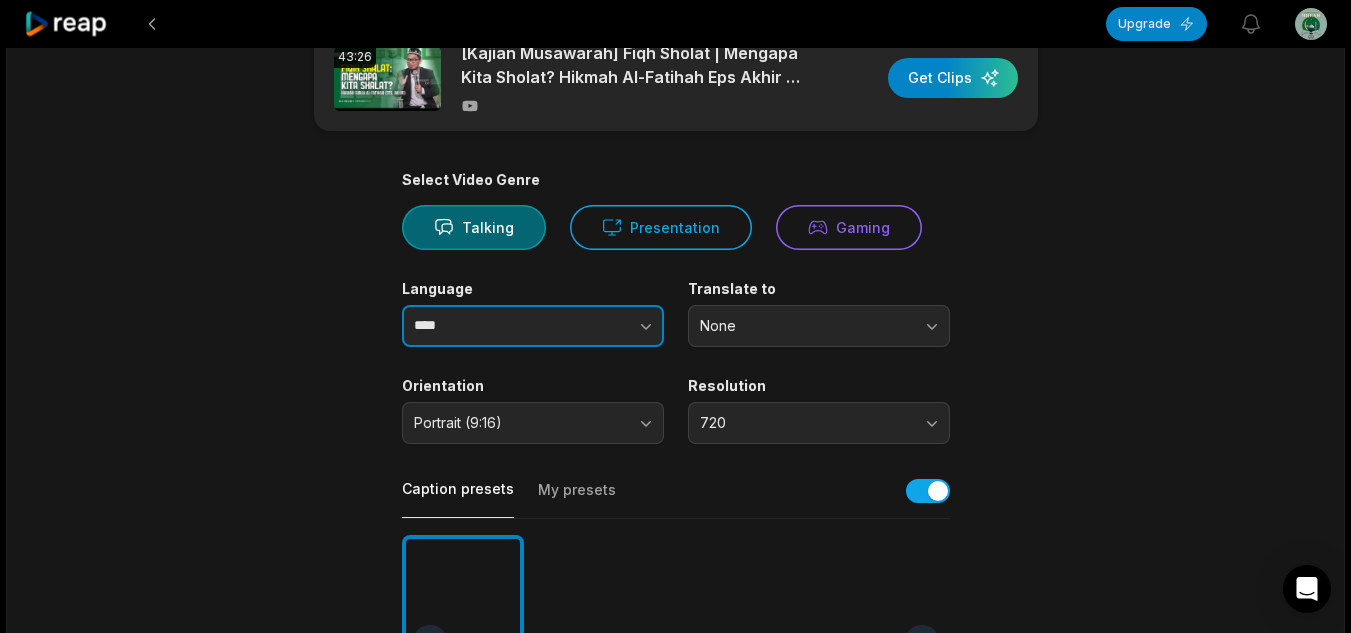 click on "Upgrade View notifications Open user menu 43:26 [Kajian Musawarah] Fiqh Sholat | Mengapa Kita Sholat? Hikmah Al-Fatihah Eps Akhir - Ust. [NAME] Get Clips Select Video Genre Talking Presentation Gaming Language **** Translate to None Orientation Portrait (9:16) Resolution 720 Caption presets My presets Deep Diver Popping Beasty YC Playdate Pet Zen More Presets Processing Time Frame 00:00 43:26 Auto Clip Length <30s 30s-60s 60s-90s 90s-3min Clip Topics (optional) Add specific topics that you want AI to clip from the video. Made with in San Francisco Could not connect to the reCAPTCHA service. Please check your internet connection and reload to get a reCAPTCHA challenge." at bounding box center (675, 260) 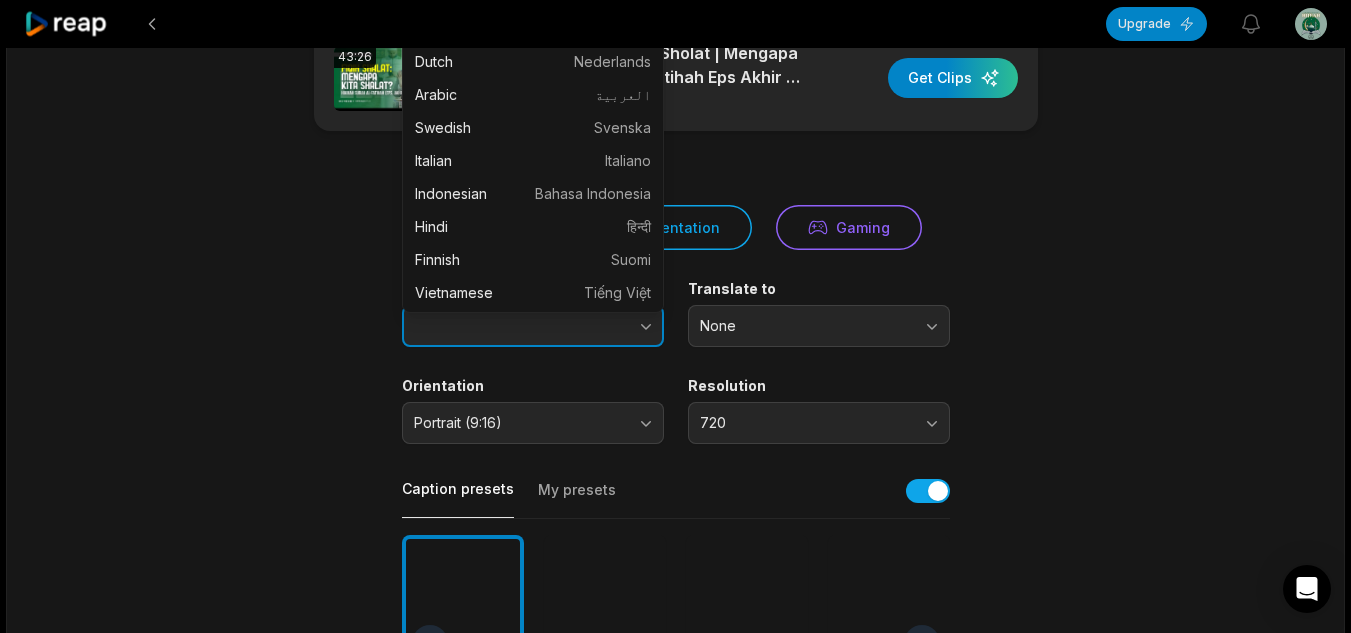 scroll, scrollTop: 380, scrollLeft: 0, axis: vertical 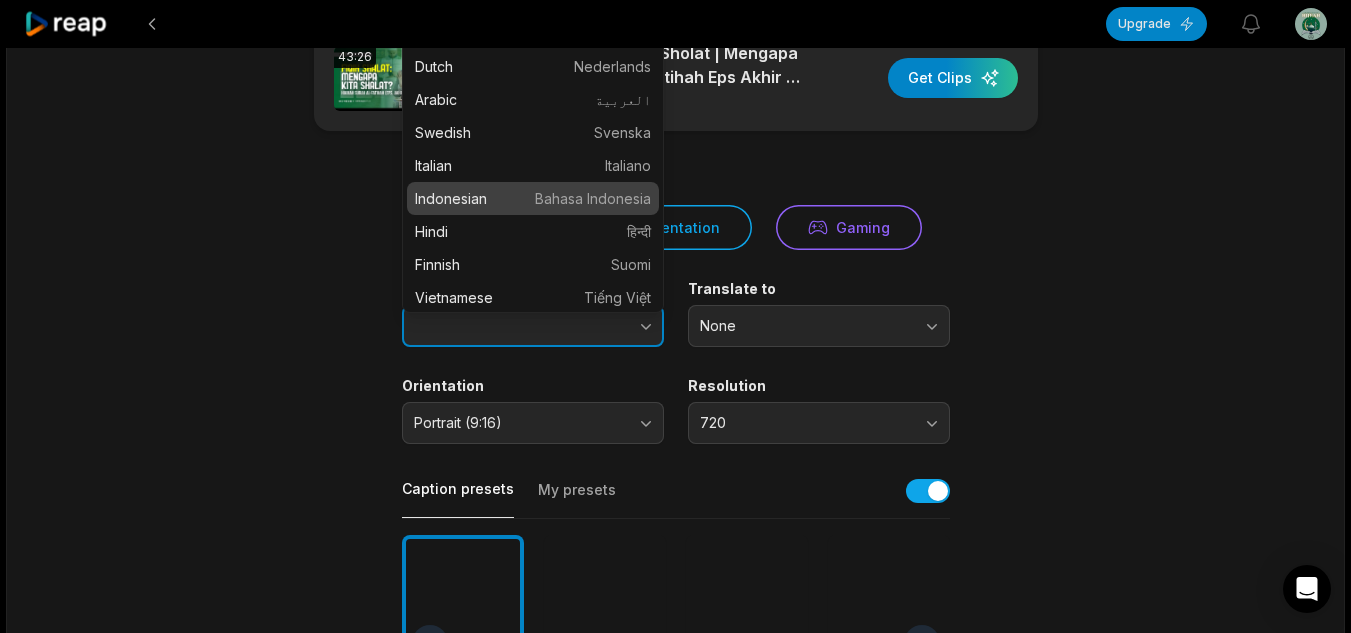 type on "**********" 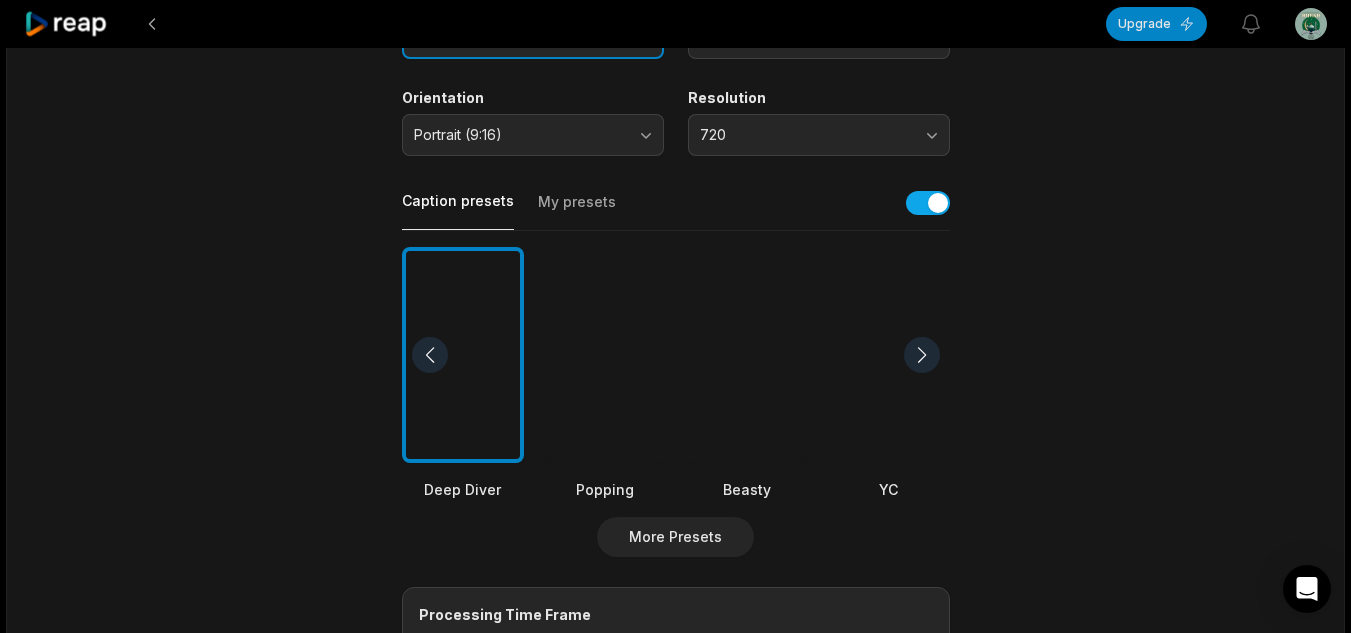 scroll, scrollTop: 345, scrollLeft: 0, axis: vertical 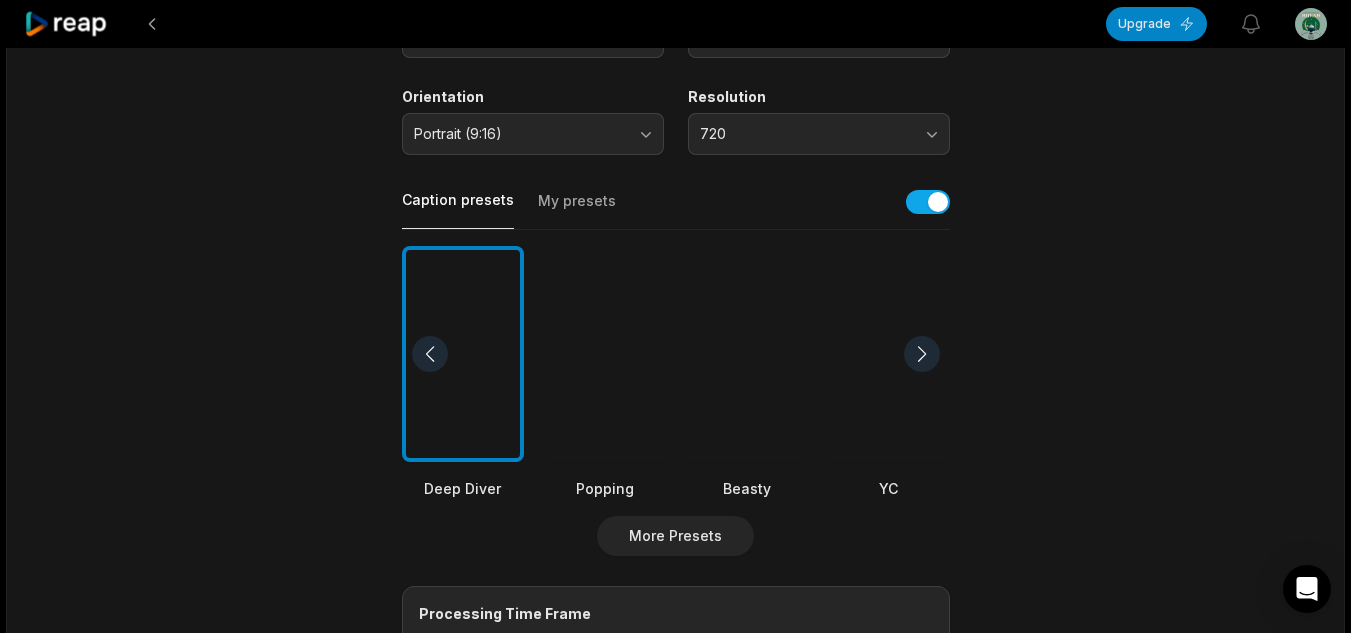 click at bounding box center [605, 354] 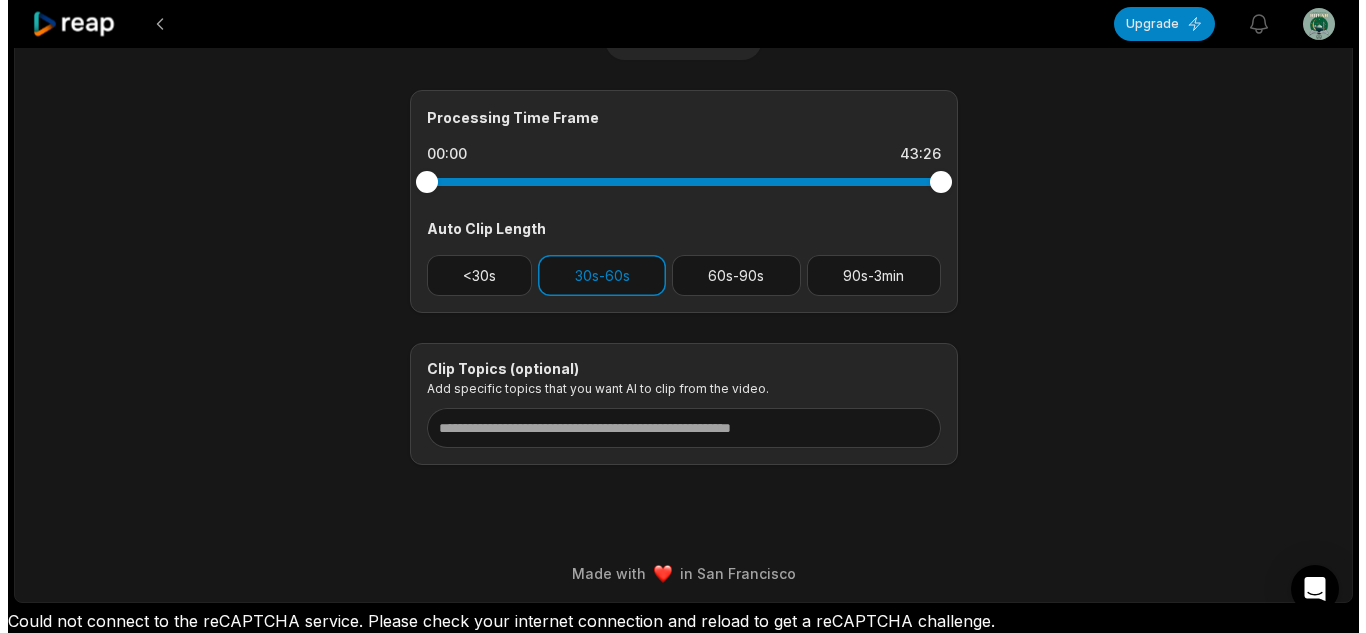 scroll, scrollTop: 0, scrollLeft: 0, axis: both 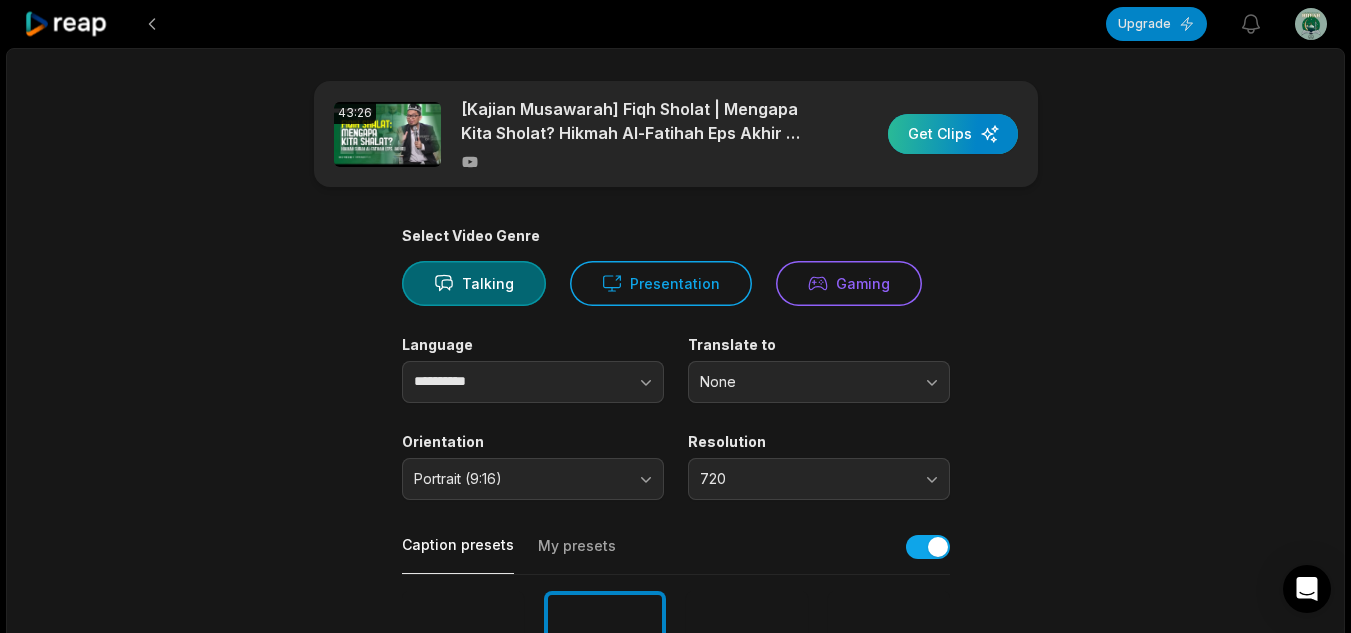 click at bounding box center (953, 134) 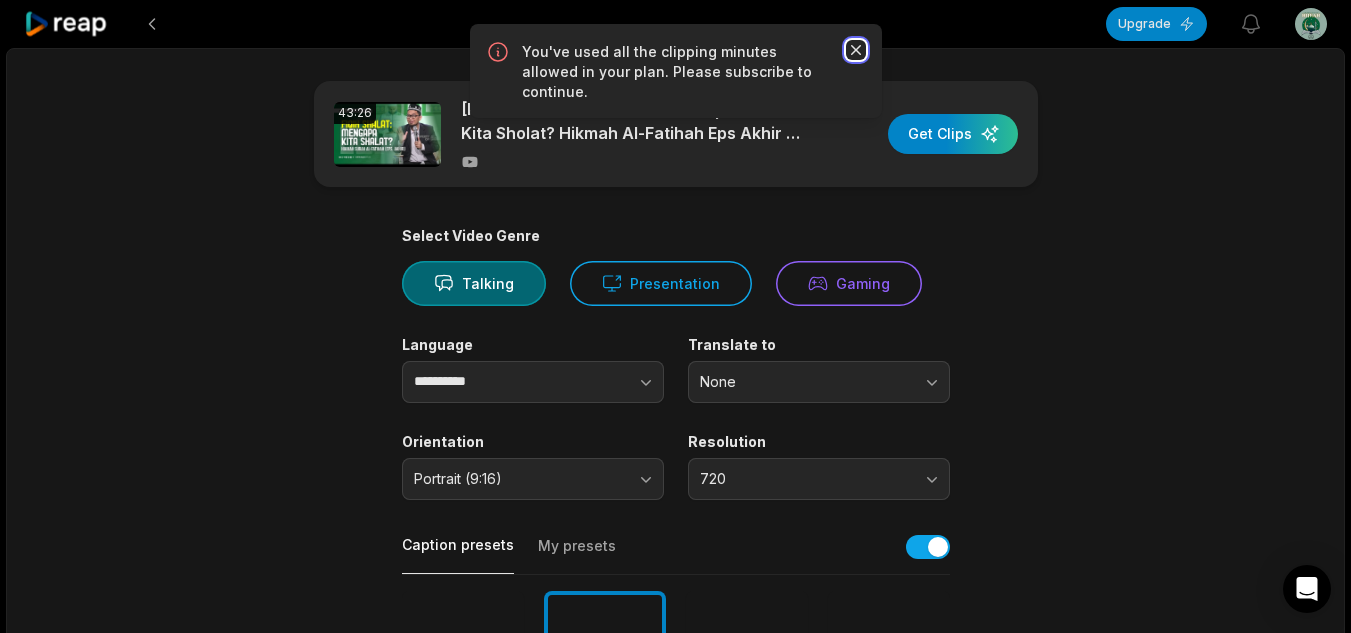 click 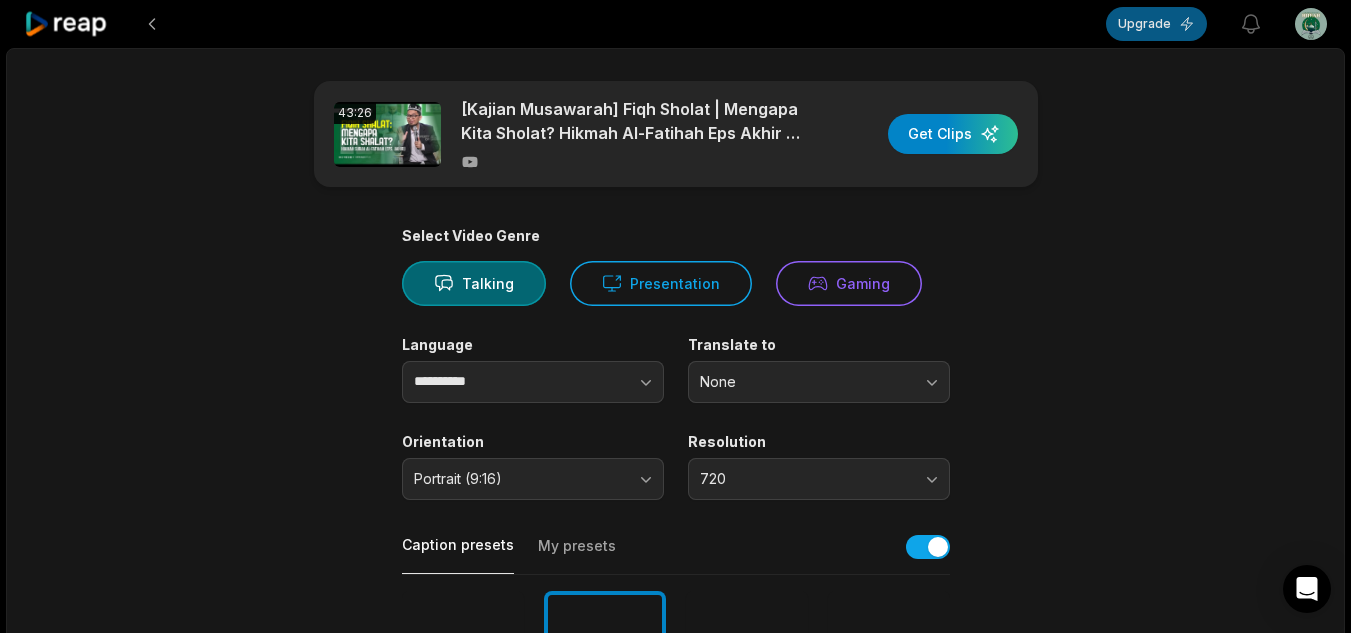click on "Upgrade" at bounding box center (1156, 24) 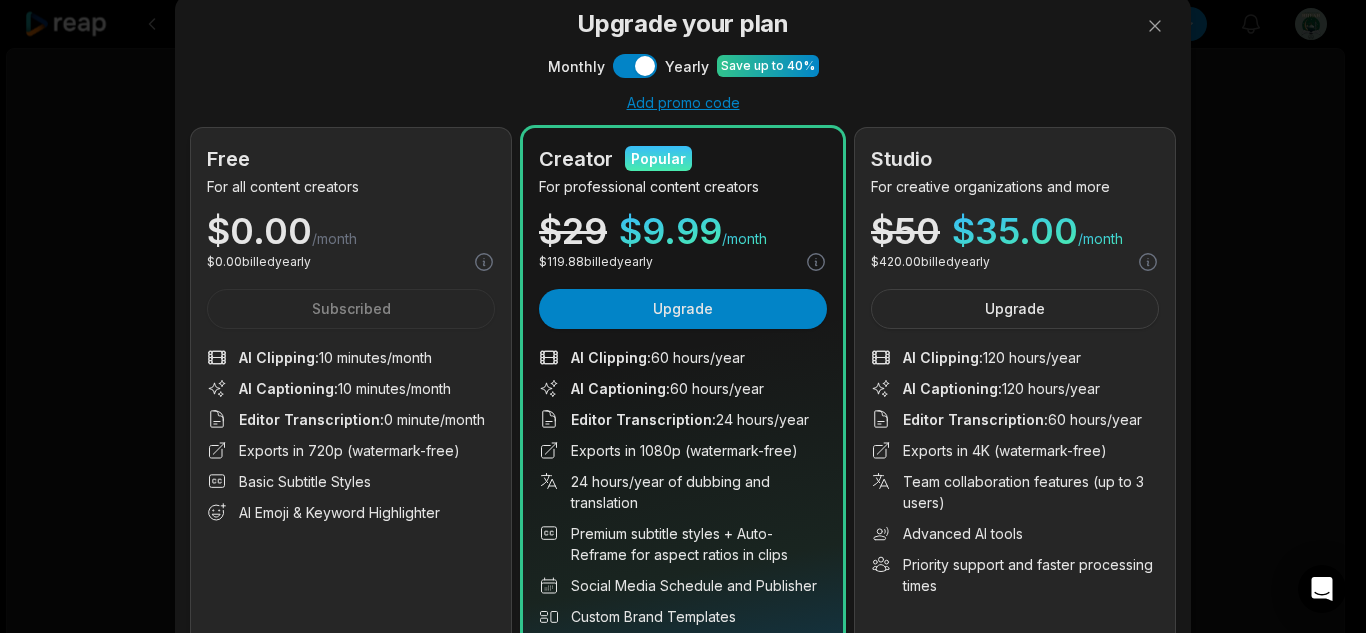 scroll, scrollTop: 62, scrollLeft: 0, axis: vertical 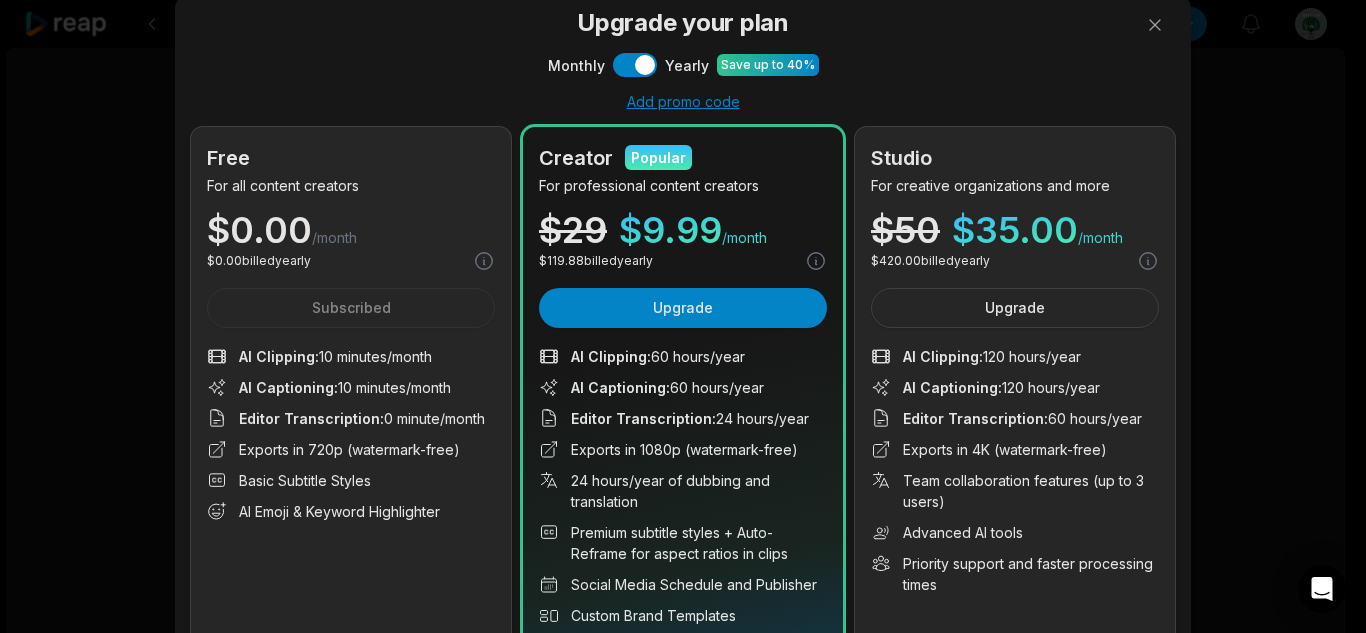click on "Upgrade your plan Monthly Use setting Yearly Save up to 40% Add promo code Free For all content creators $ 0.00 /month $ 0.00  billed  yearly Subscribed AI Clipping :  10 minutes/month AI Captioning :  10 minutes/month Editor Transcription :  0 minute/month Exports in 720p (watermark-free) Basic Subtitle Styles AI Emoji & Keyword Highlighter   10 minutes of clipping,      10 minutes of captions and more Creator Popular For professional content creators $ 29 $ 9.99 /month $ 119.88  billed  yearly Upgrade AI Clipping :  60 hours/year AI Captioning :  60 hours/year Editor Transcription :  24 hours/year Exports in 1080p (watermark-free) 24 hours/year of dubbing and translation Premium subtitle styles + Auto-Reframe for aspect ratios in clips Social Media Schedule and Publisher Custom Brand Templates Access to unlimited stock media library   60 hours of clipping,      60 hours of captions and more Studio For creative organizations and more $ 50 $ 35.00 /month $ 420.00  billed  yearly Upgrade AI Clipping : : :" at bounding box center (683, 360) 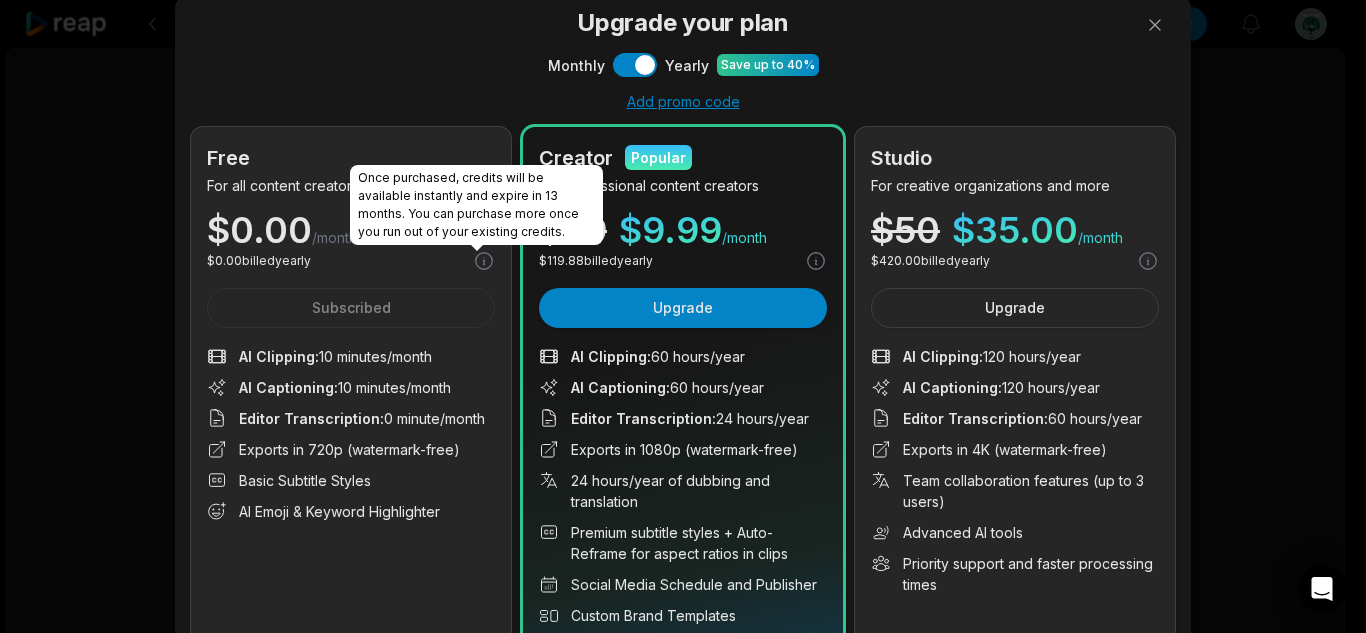 click 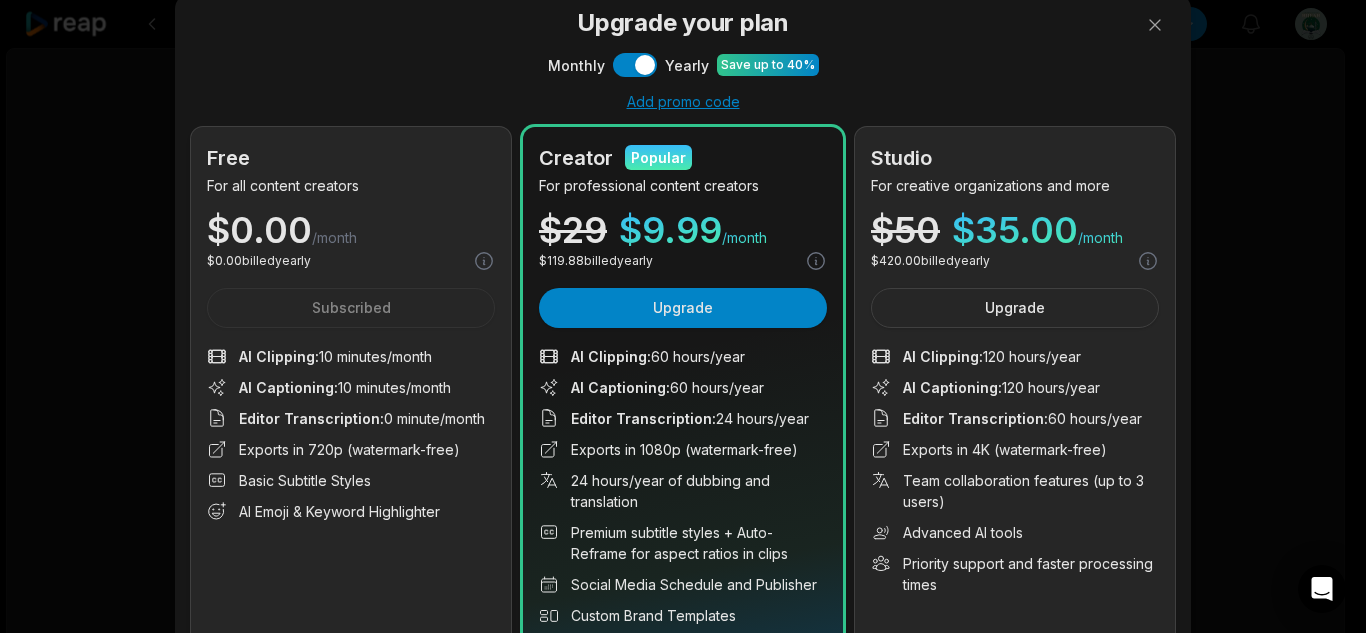click on "Upgrade your plan Monthly Use setting Yearly Save up to 40% Add promo code Free For all content creators $ 0.00 /month $ 0.00  billed  yearly Subscribed AI Clipping :  10 minutes/month AI Captioning :  10 minutes/month Editor Transcription :  0 minute/month Exports in 720p (watermark-free) Basic Subtitle Styles AI Emoji & Keyword Highlighter   10 minutes of clipping,      10 minutes of captions and more Creator Popular For professional content creators $ 29 $ 9.99 /month $ 119.88  billed  yearly Upgrade AI Clipping :  60 hours/year AI Captioning :  60 hours/year Editor Transcription :  24 hours/year Exports in 1080p (watermark-free) 24 hours/year of dubbing and translation Premium subtitle styles + Auto-Reframe for aspect ratios in clips Social Media Schedule and Publisher Custom Brand Templates Access to unlimited stock media library   60 hours of clipping,      60 hours of captions and more Studio For creative organizations and more $ 50 $ 35.00 /month $ 420.00  billed  yearly Upgrade AI Clipping : : :" at bounding box center [683, 360] 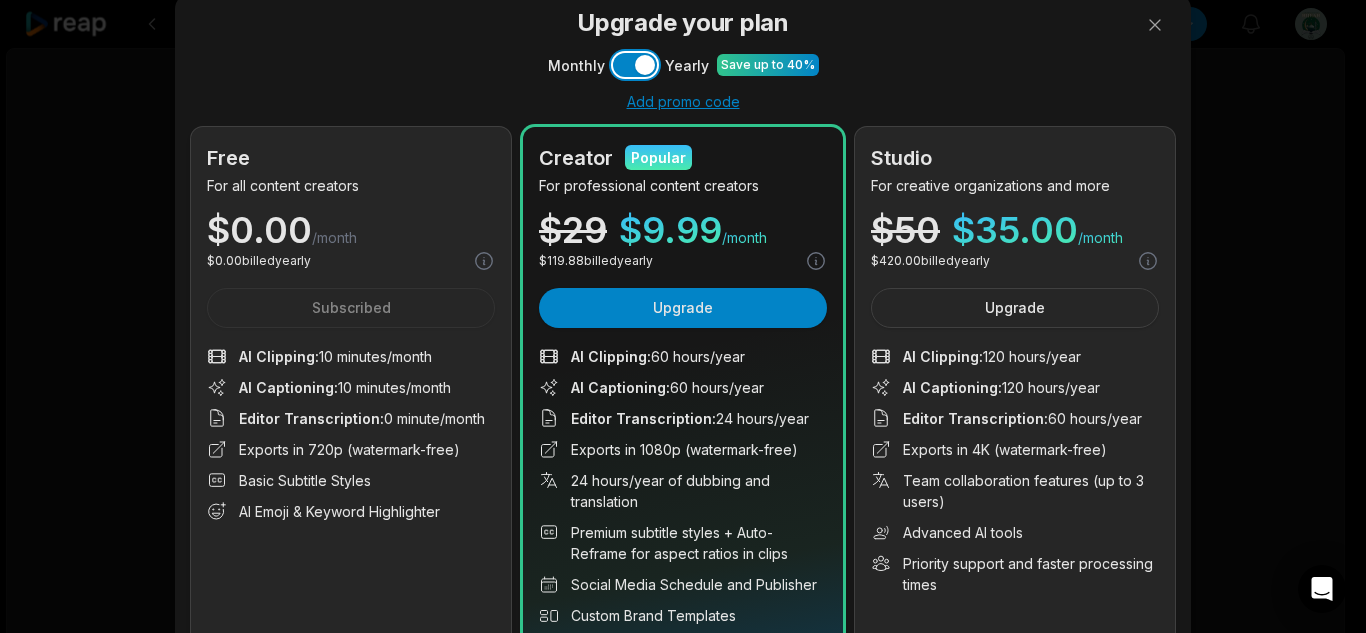 click on "Use setting" at bounding box center [635, 65] 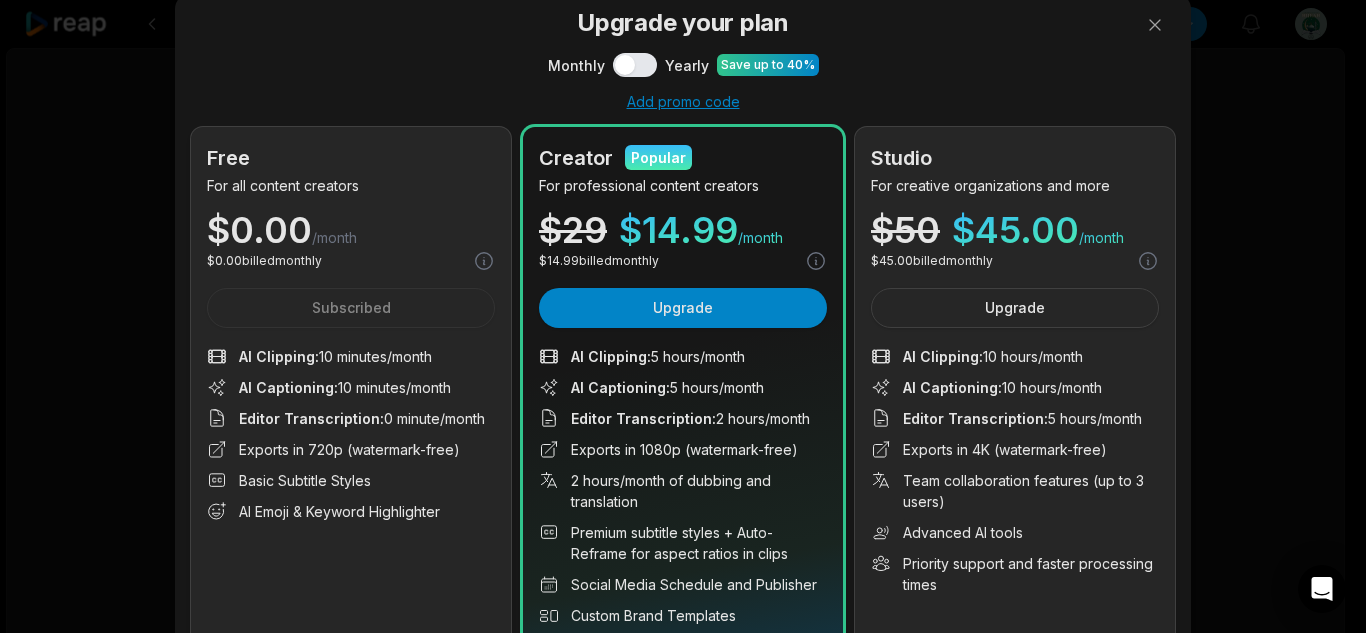 click on "Free For all content creators $ 0.00 /month $ 0.00  billed  monthly Subscribed AI Clipping :  10 minutes/month AI Captioning :  10 minutes/month Editor Transcription :  0 minute/month Exports in 720p (watermark-free) Basic Subtitle Styles AI Emoji & Keyword Highlighter   10 minutes of clipping,      10 minutes of captions and more" at bounding box center (351, 421) 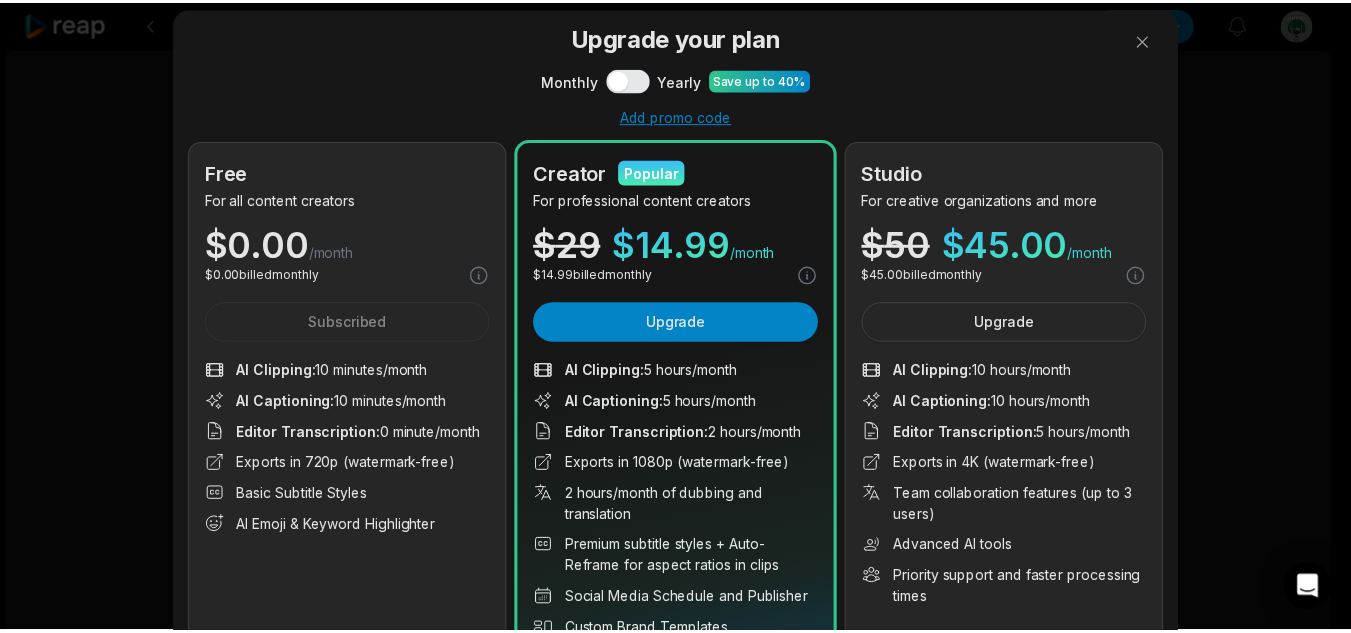 scroll, scrollTop: 24, scrollLeft: 0, axis: vertical 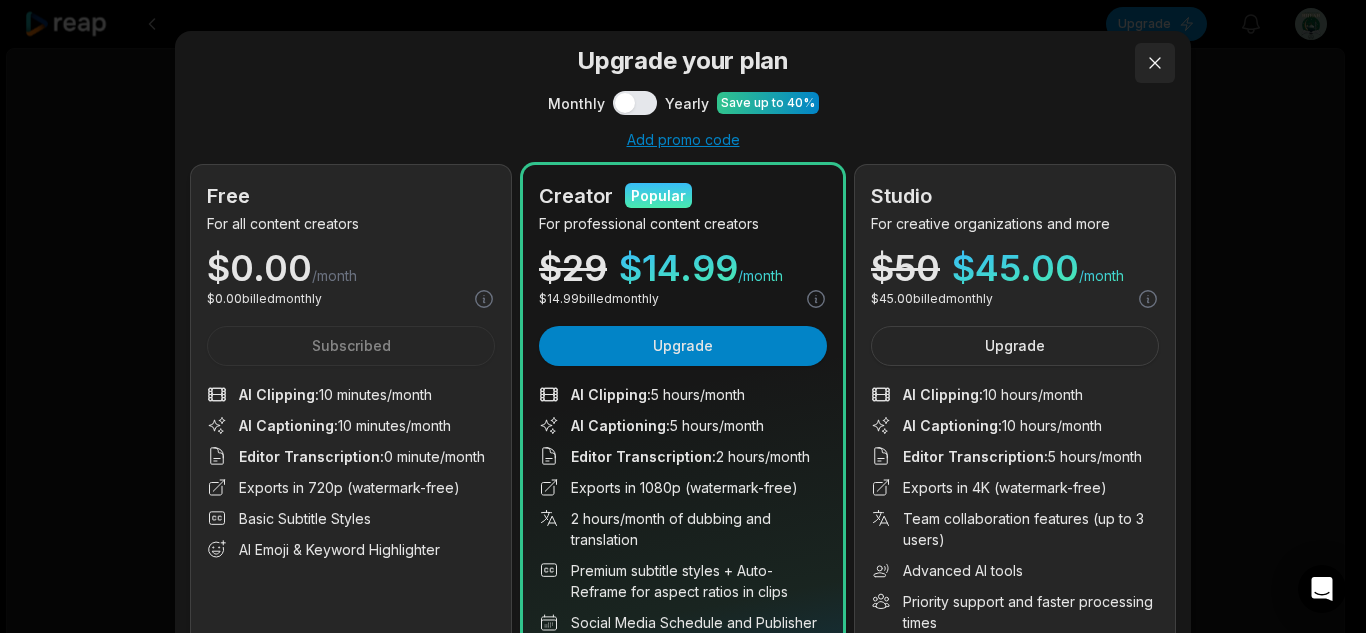 click at bounding box center (1155, 63) 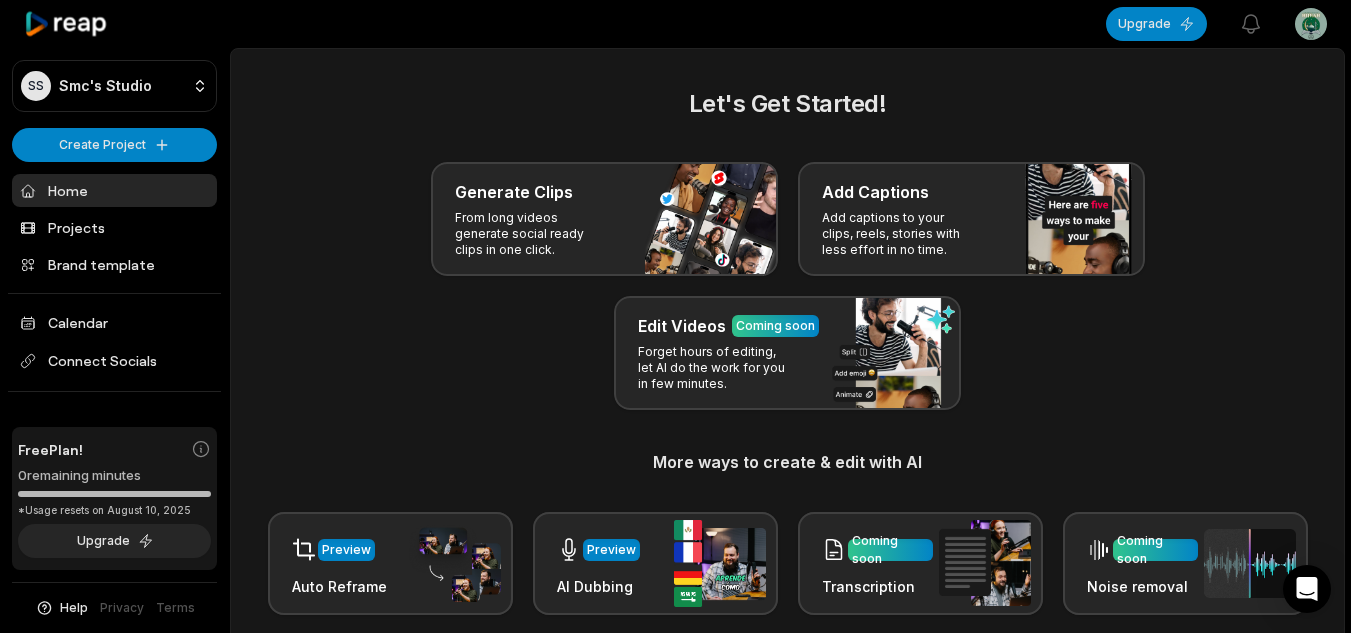 click on "SS Smc's Studio Create Project Home Projects Brand template Calendar Connect Socials Free Plan! 0 remaining minutes *Usage resets on [DATE] Upgrade Help Privacy Terms Open sidebar Upgrade View notifications Open user menu Let's Get Started! Generate Clips From long videos generate social ready clips in one click. Add Captions Add captions to your clips, reels, stories with less effort in no time. Edit Videos Coming soon Forget hours of editing, let AI do the work for you in few minutes. More ways to create & edit with AI Preview Auto Reframe Preview AI Dubbing Coming soon Transcription Coming soon Noise removal Recent Projects View all View Clips Clips 06:11 Serangkaian Adab Shalat Agar Doa Lekas Diijabah - [PERSON] Open options 6 days ago Made with in [CITY] Serangkaian Adab Shalat Agar Doa Lekas Diijabah - [PERSON]" at bounding box center (675, 316) 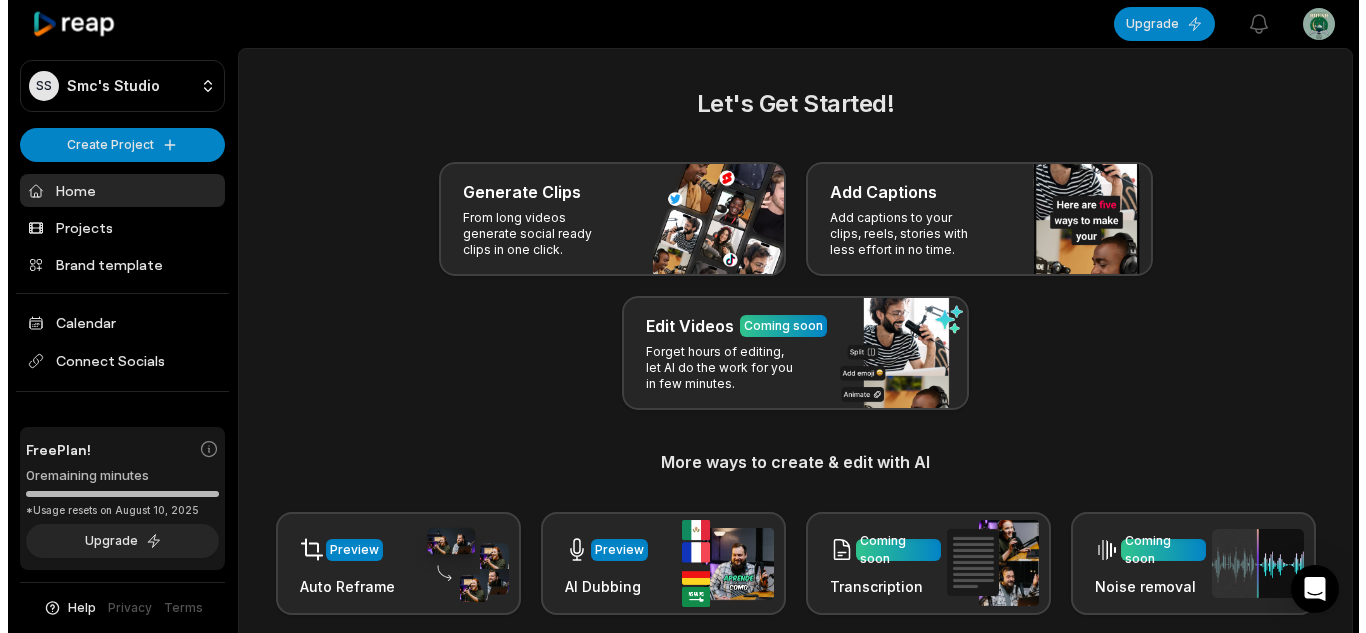 scroll, scrollTop: 499, scrollLeft: 0, axis: vertical 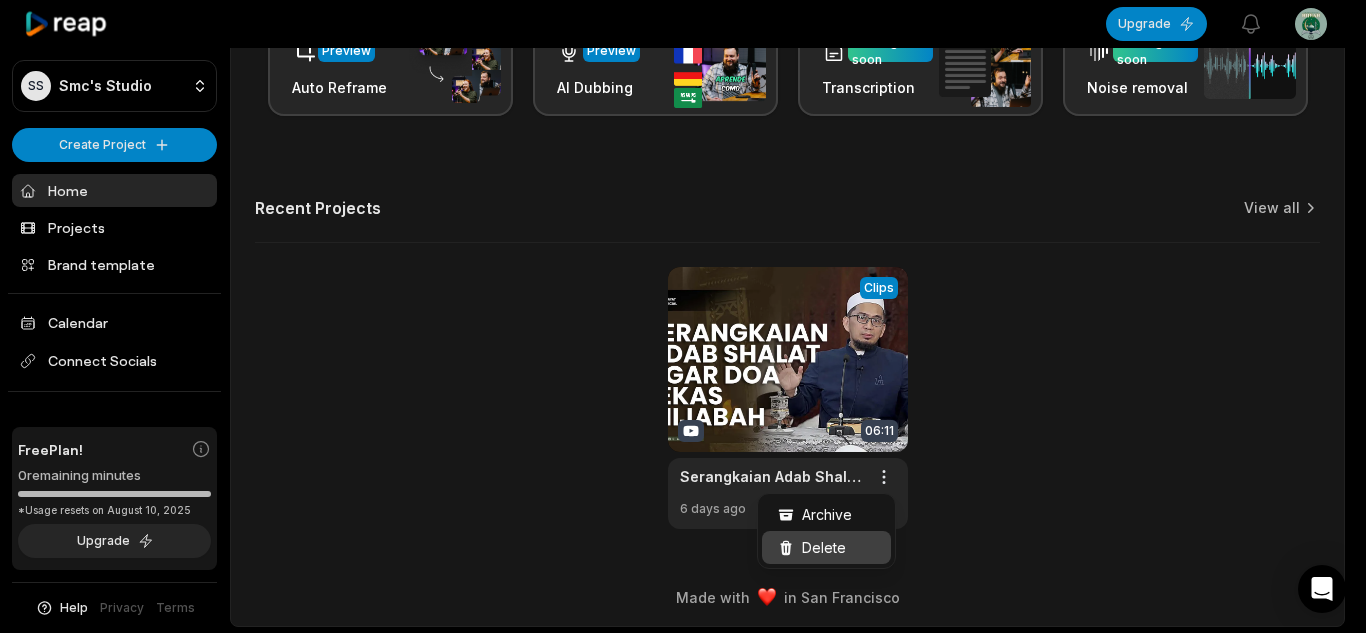 click on "Delete" at bounding box center [824, 547] 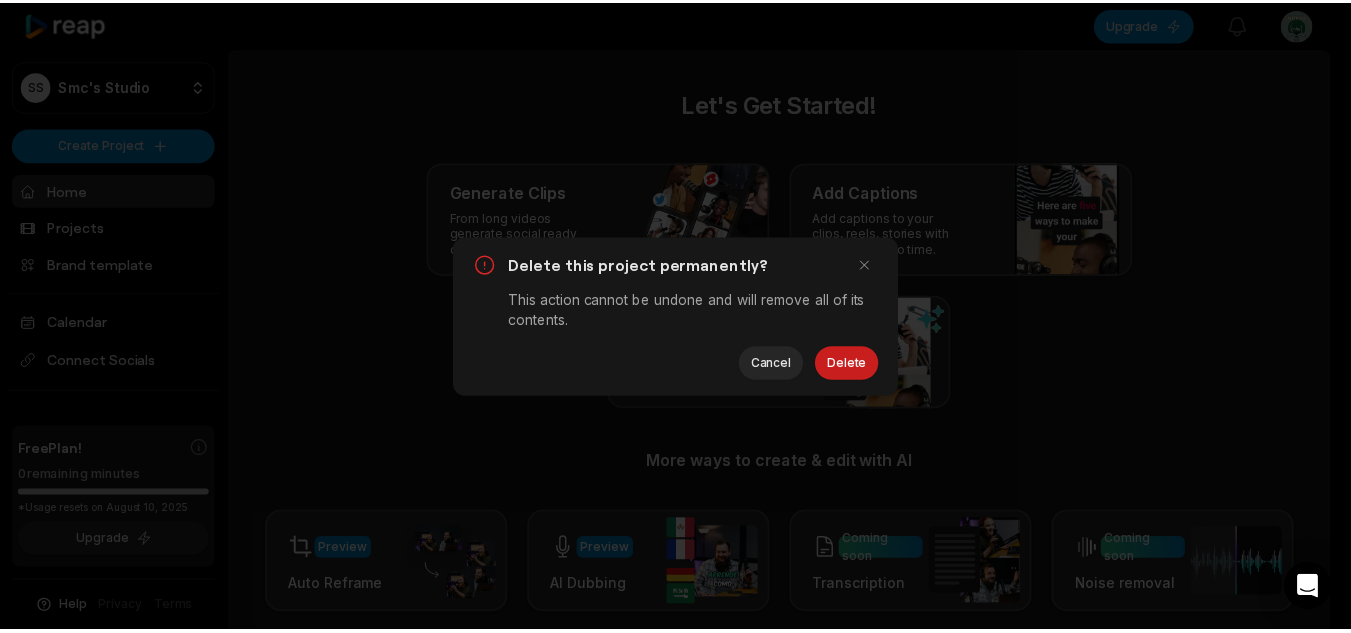 scroll, scrollTop: 0, scrollLeft: 0, axis: both 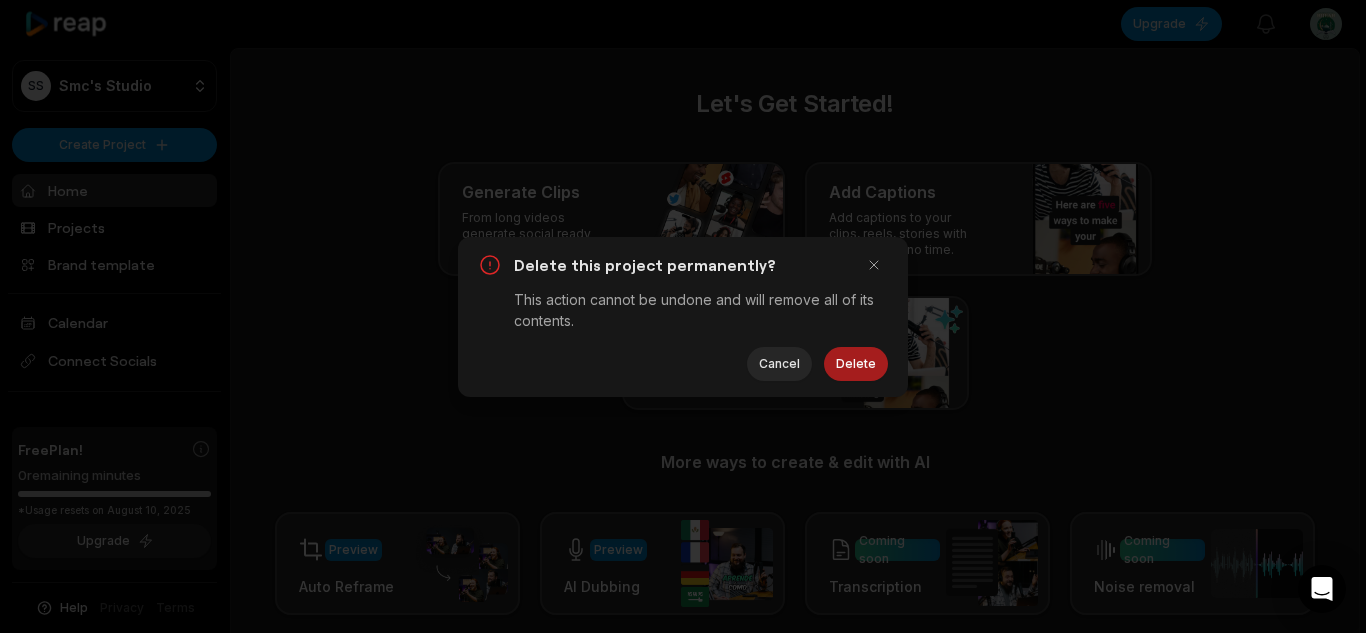 click on "Delete" at bounding box center (856, 364) 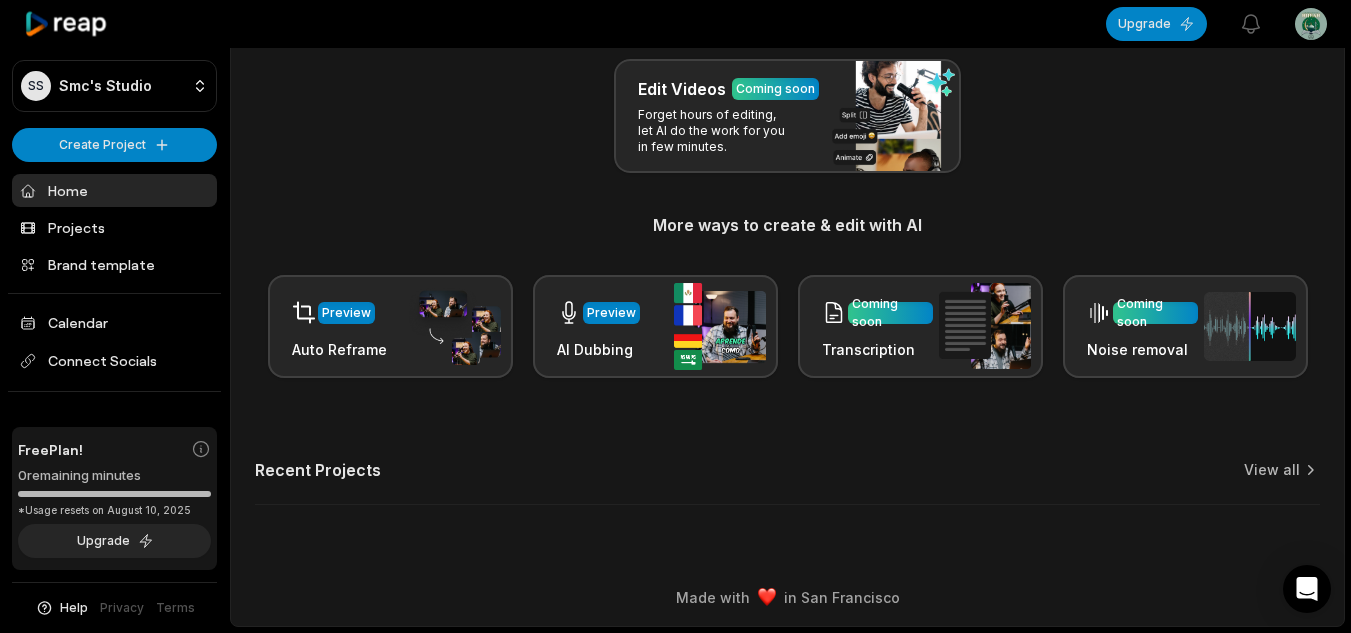 scroll, scrollTop: 0, scrollLeft: 0, axis: both 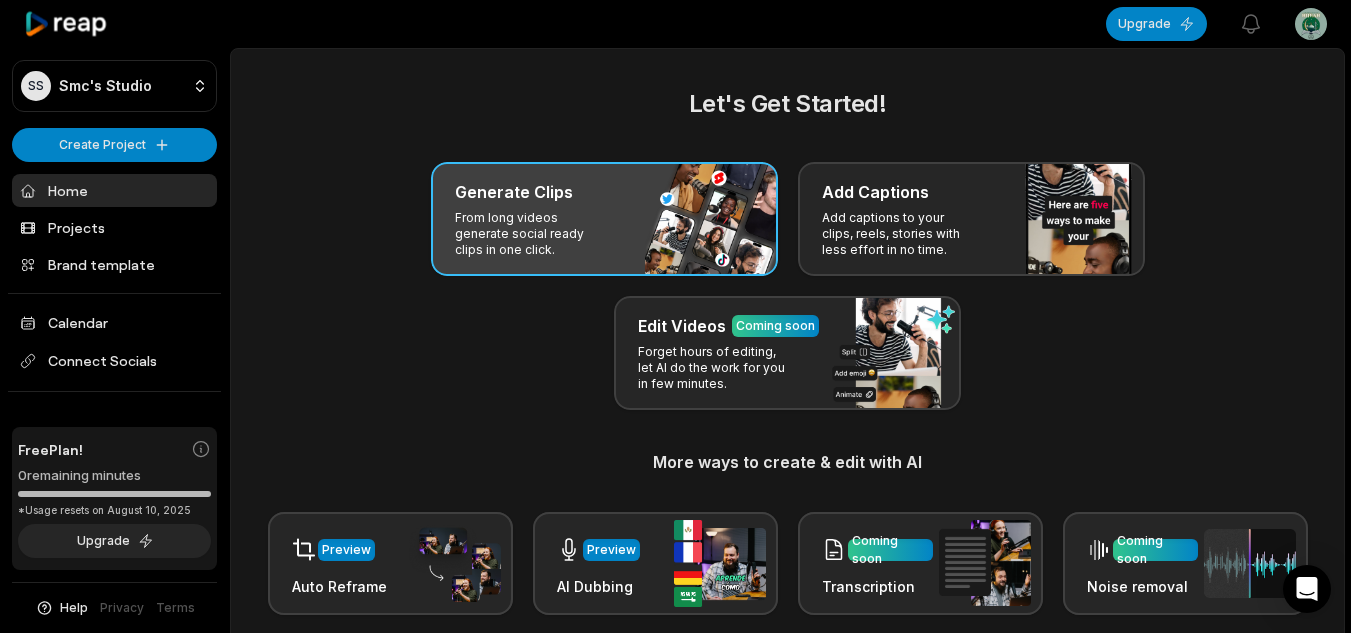 click on "From long videos generate social ready clips in one click." at bounding box center (532, 234) 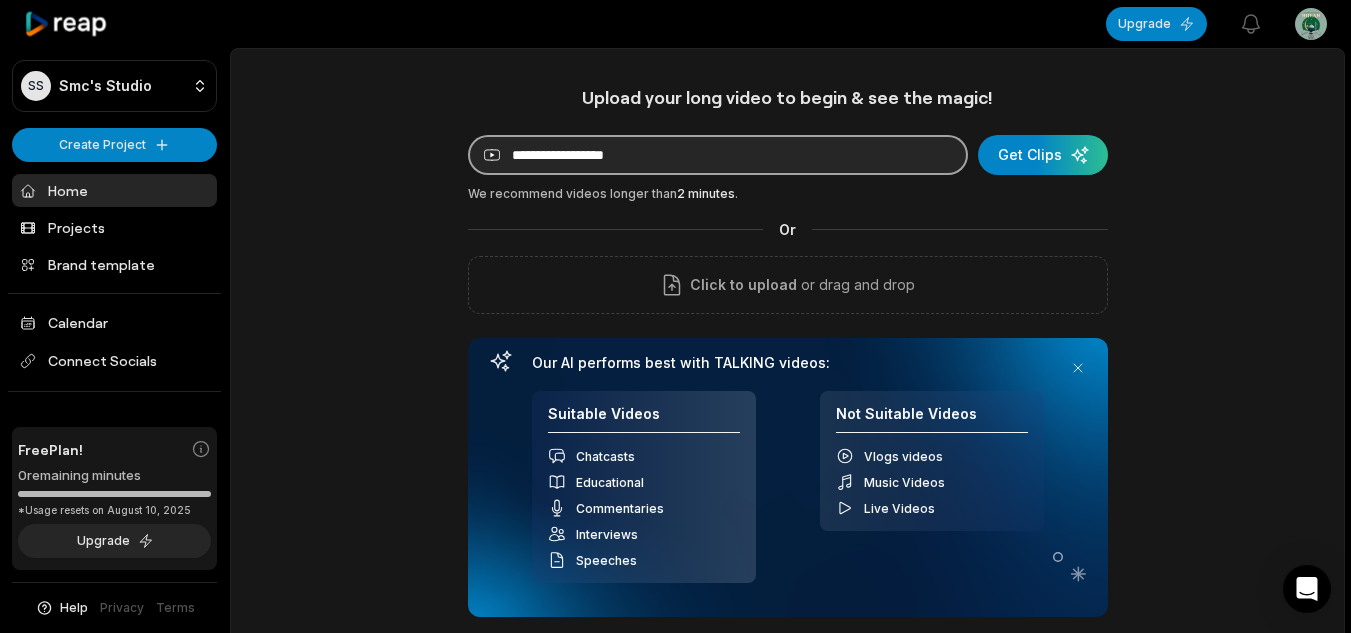 click at bounding box center [718, 155] 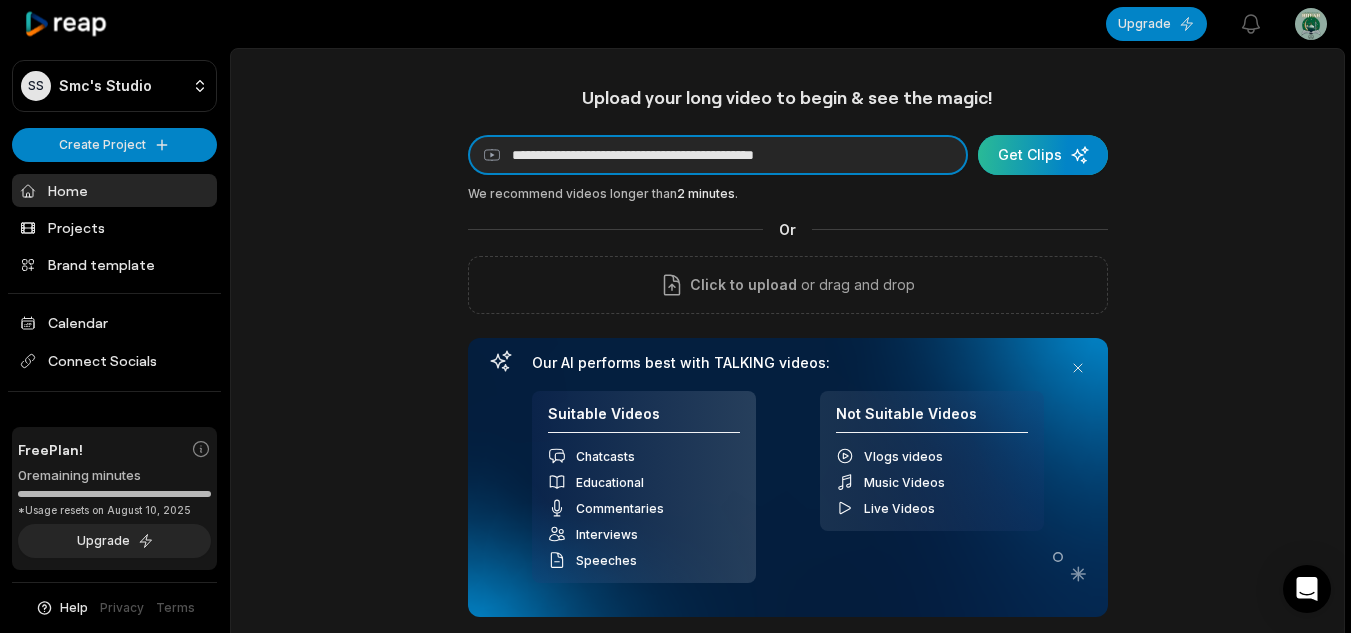 type on "**********" 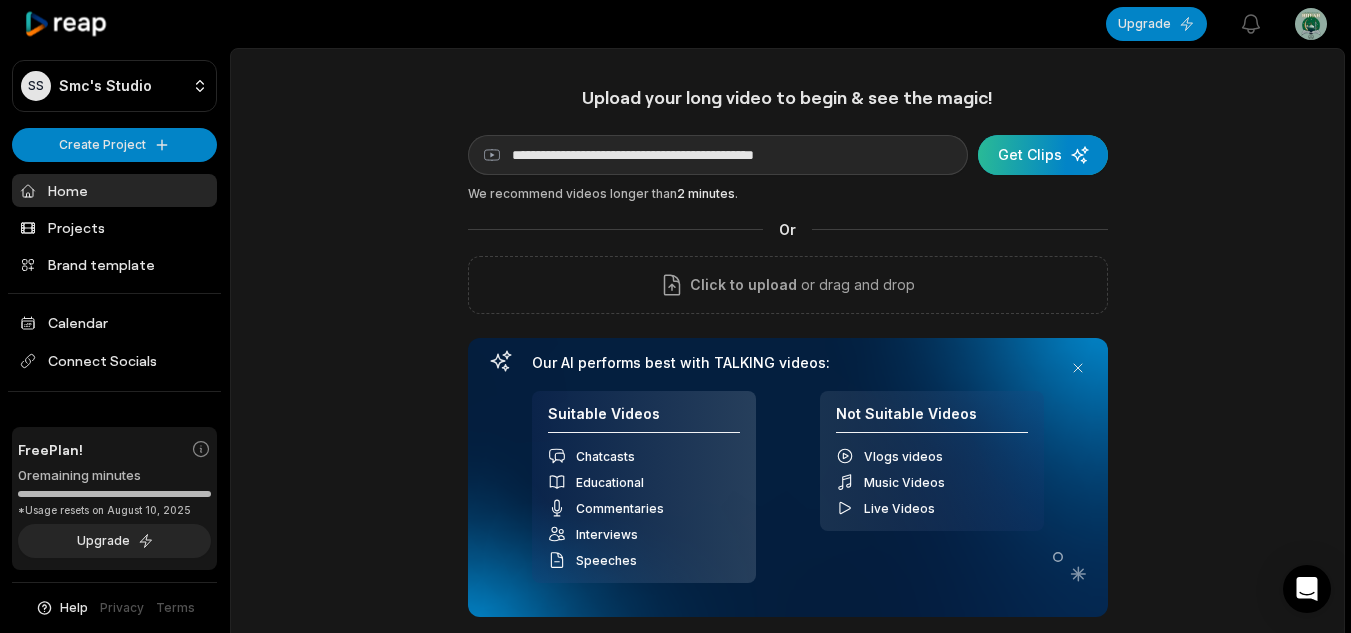 click at bounding box center (1043, 155) 